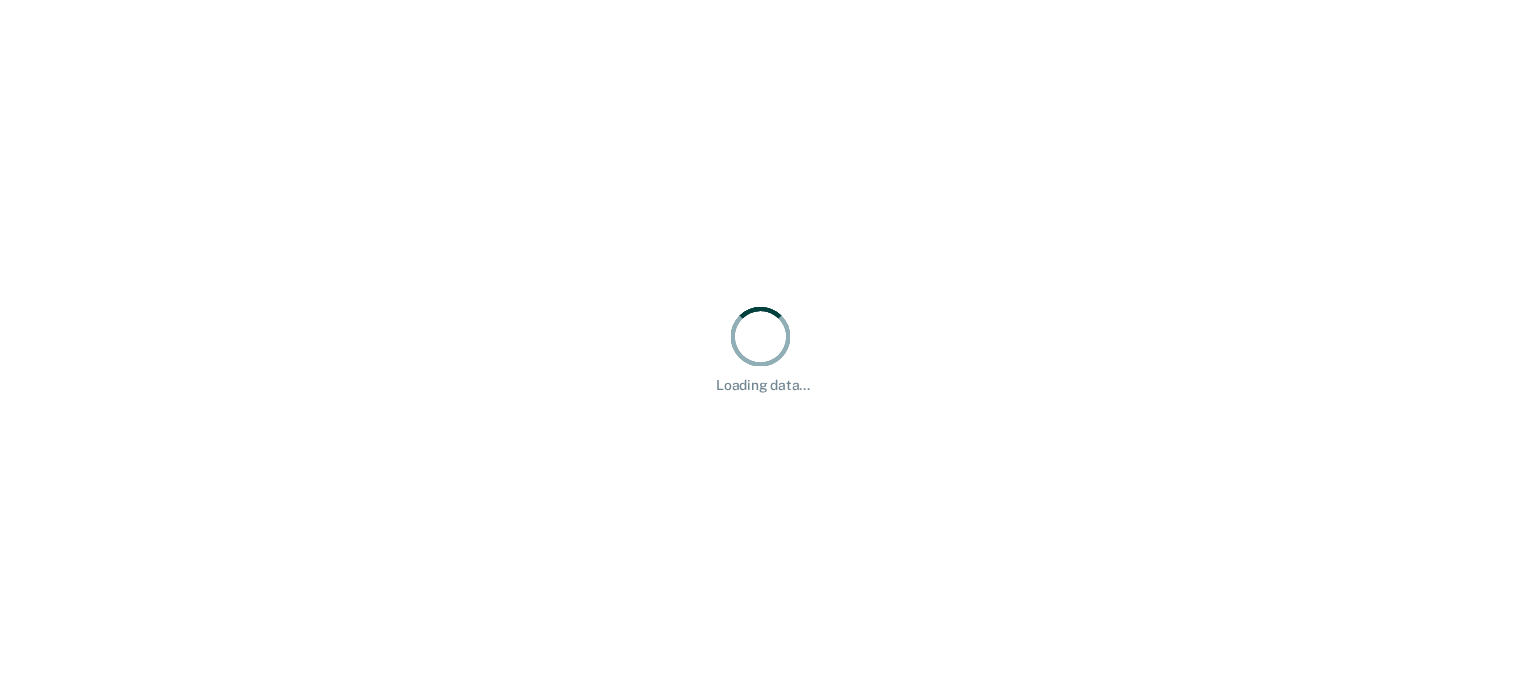 scroll, scrollTop: 0, scrollLeft: 0, axis: both 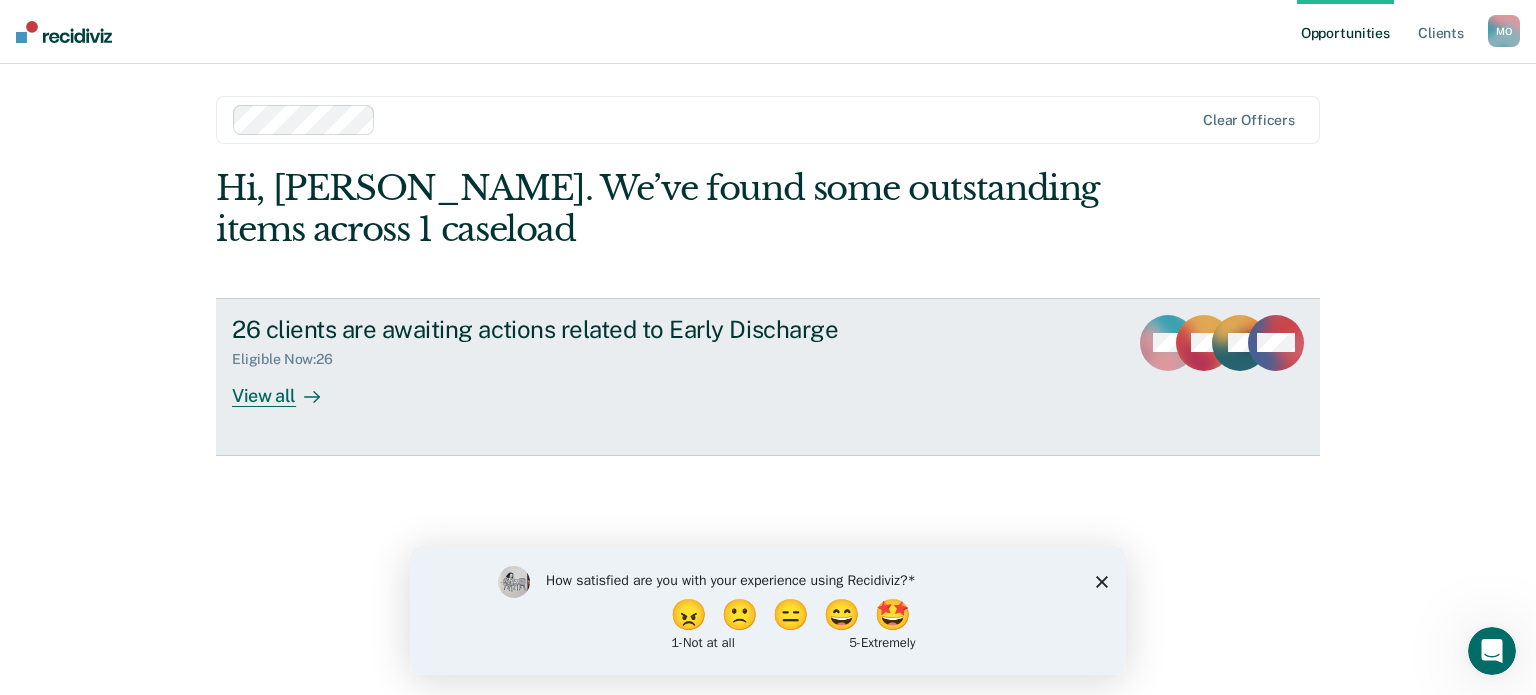 click on "View all" at bounding box center (288, 387) 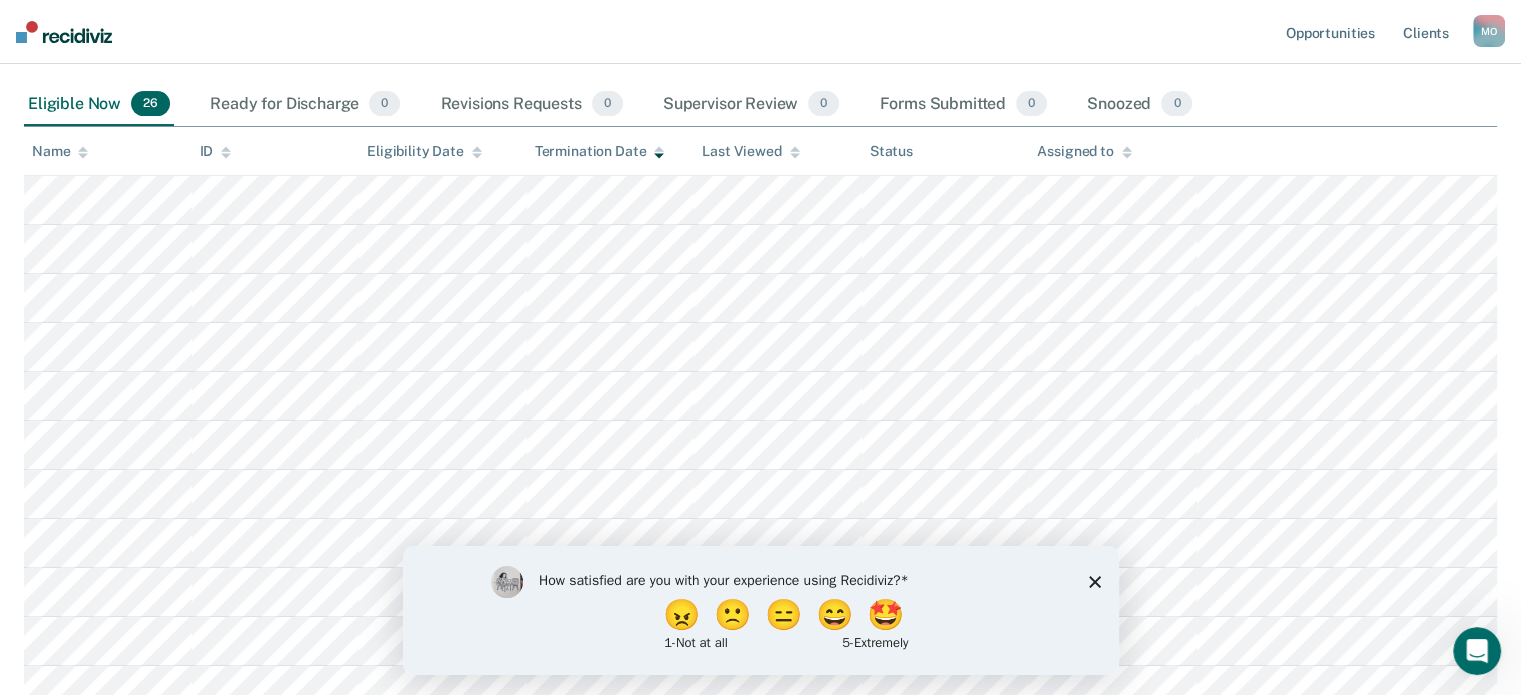 scroll, scrollTop: 300, scrollLeft: 0, axis: vertical 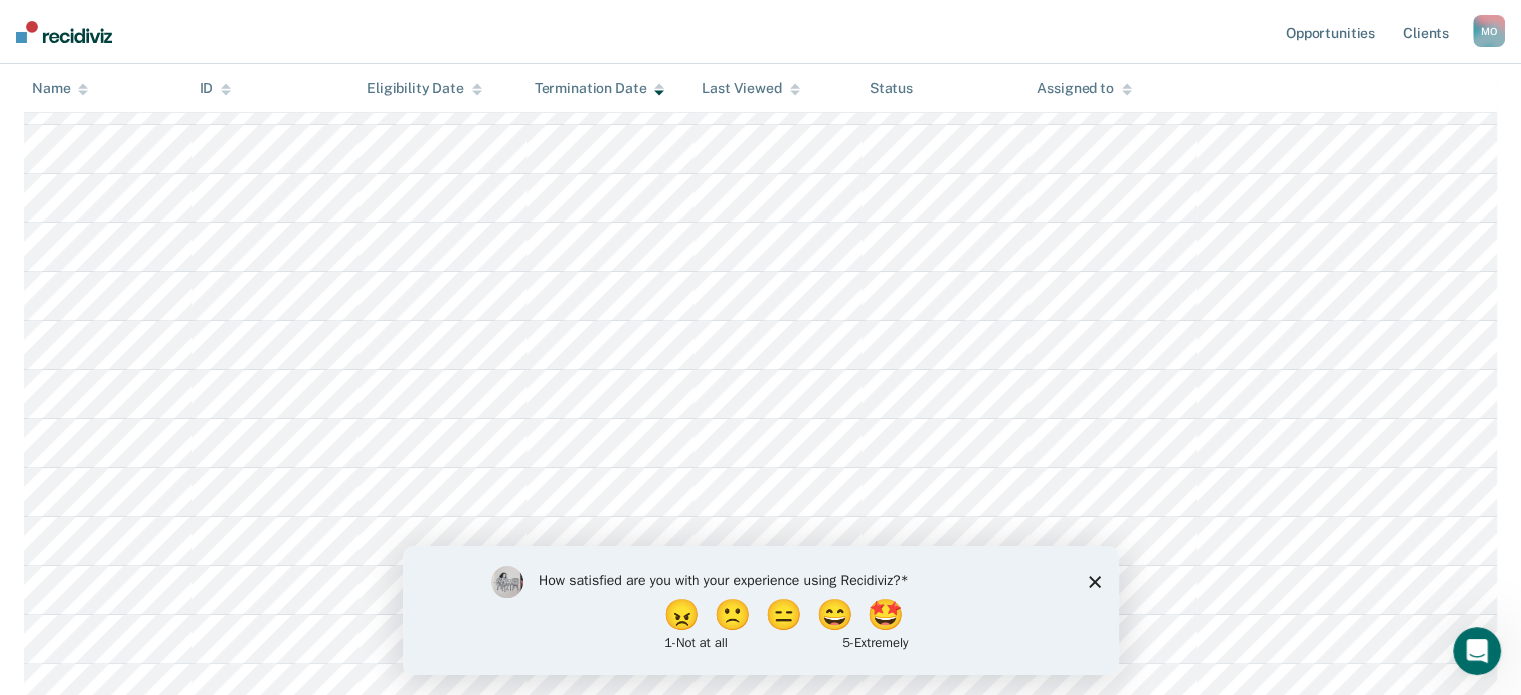 click 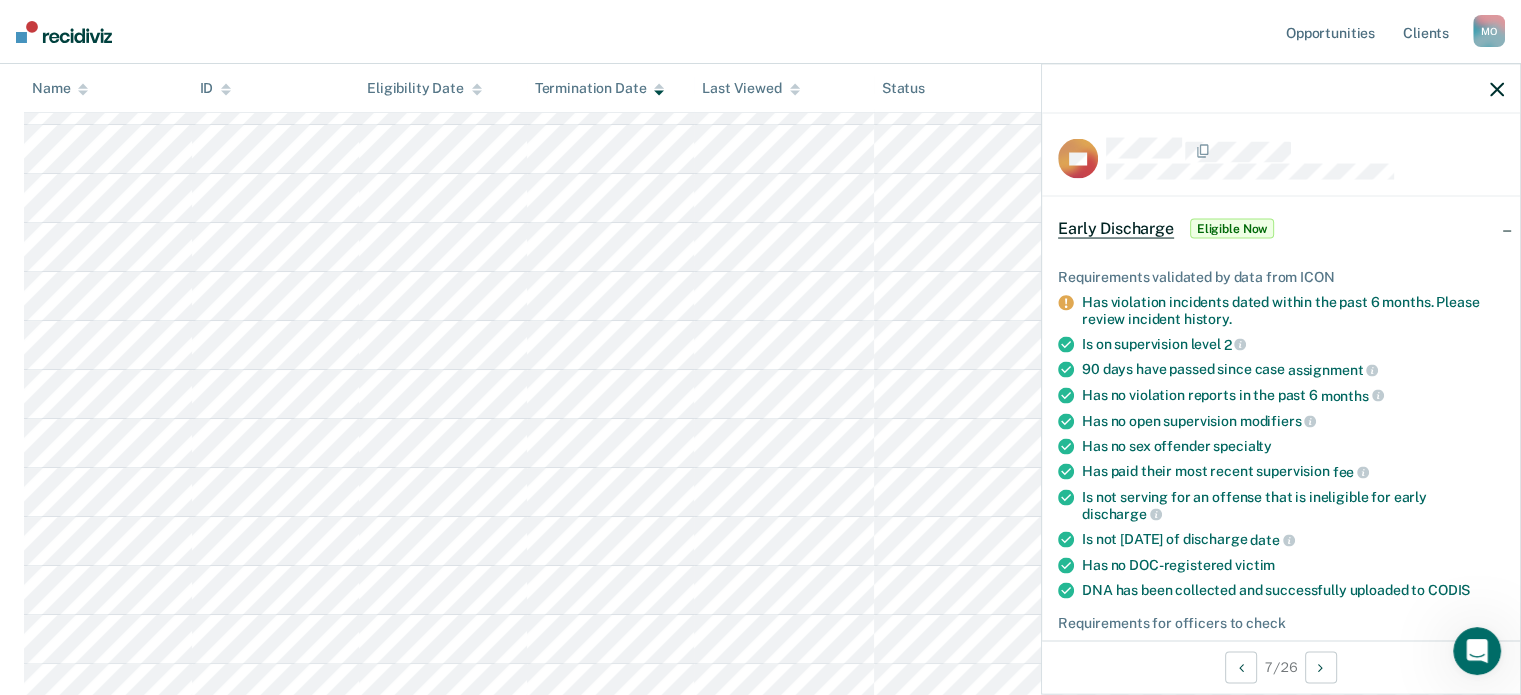 click on "Eligible Now" at bounding box center (1232, 229) 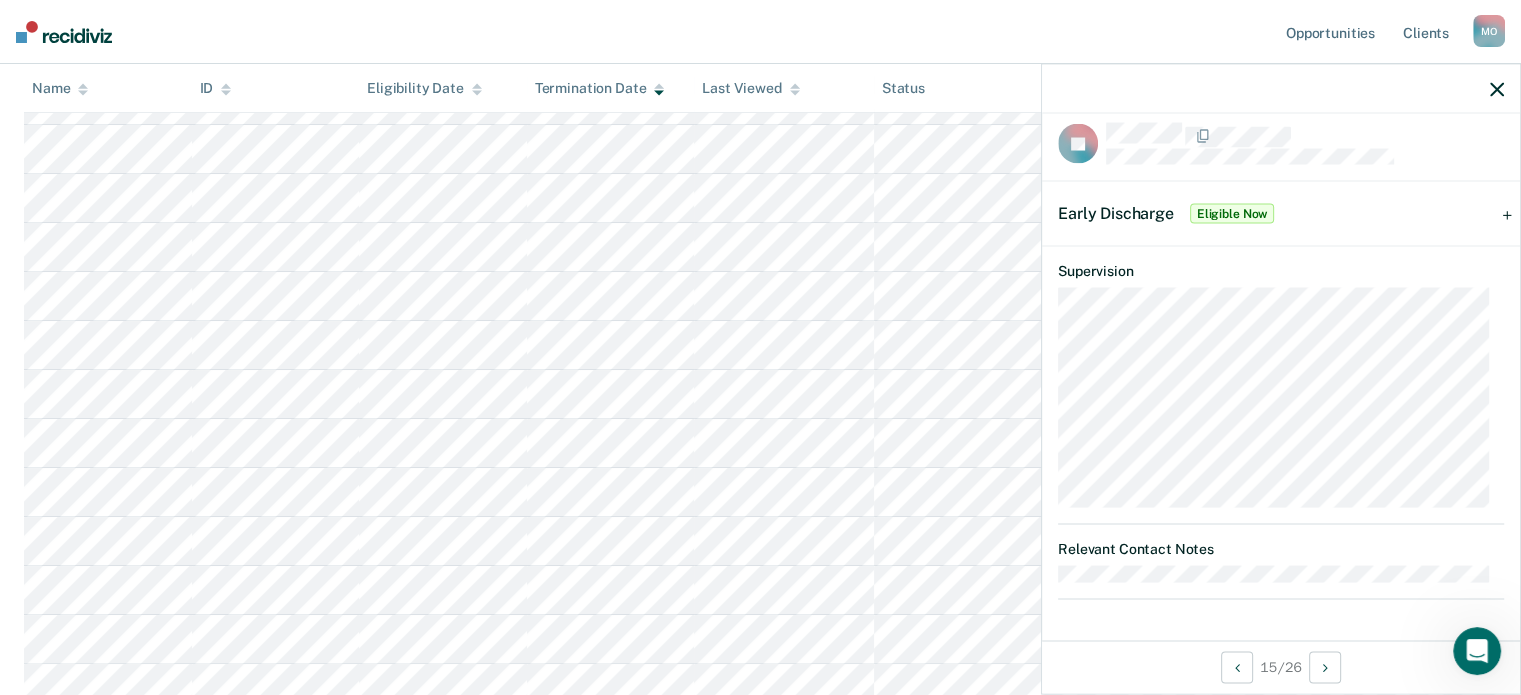 scroll, scrollTop: 10, scrollLeft: 0, axis: vertical 